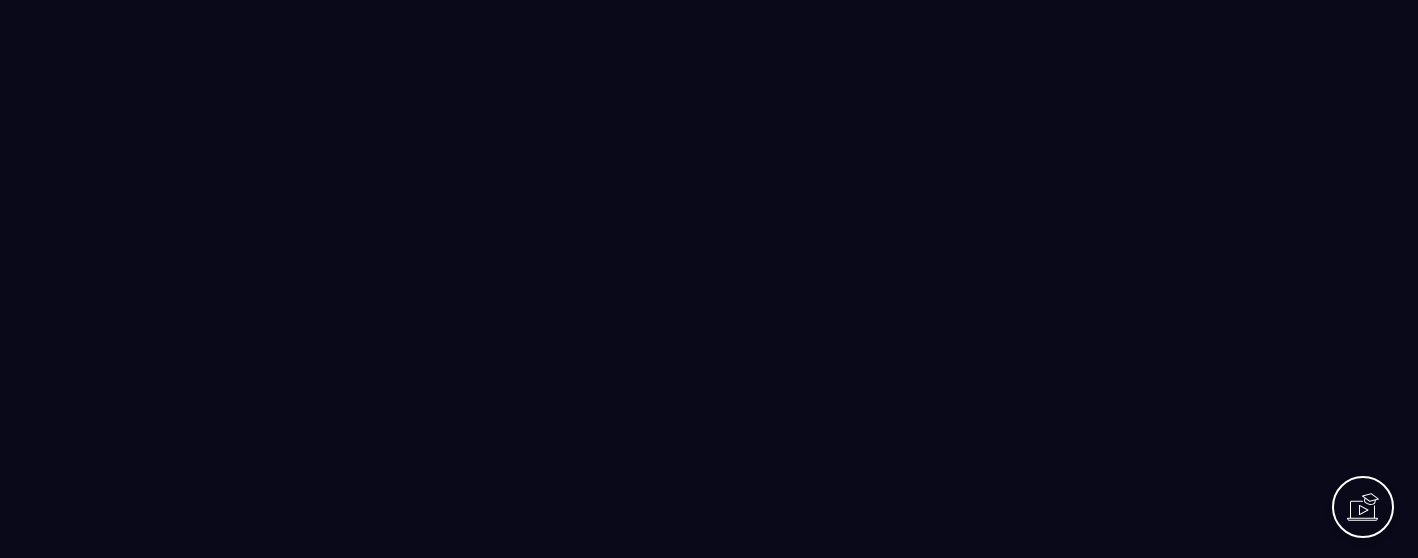 scroll, scrollTop: 0, scrollLeft: 0, axis: both 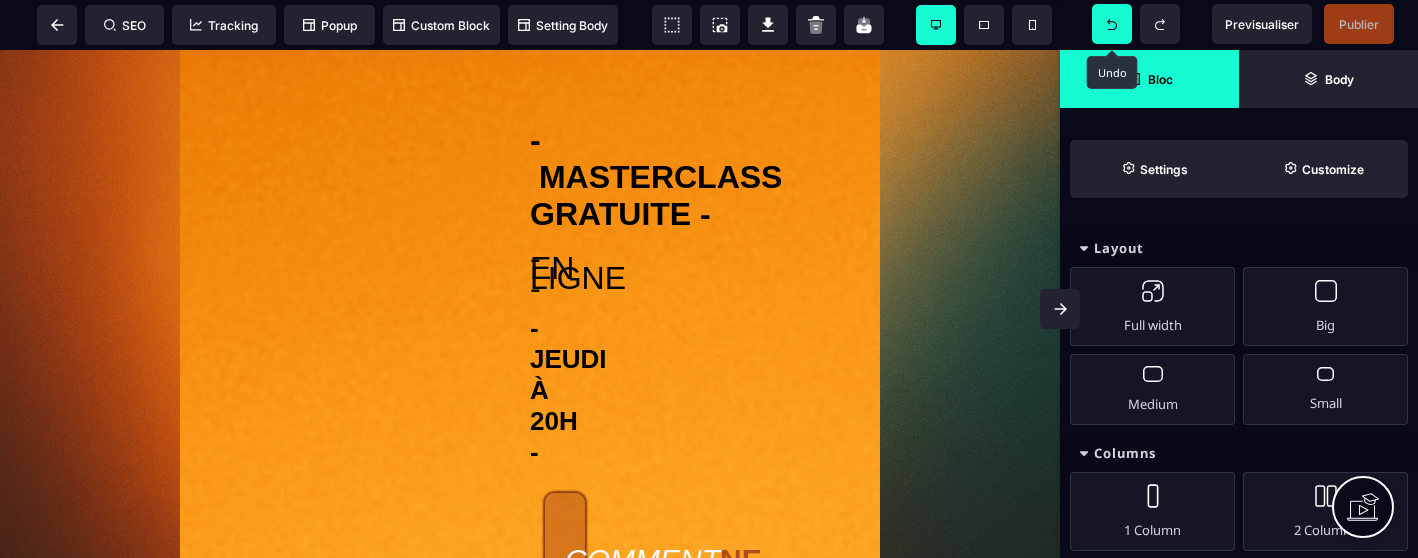 click 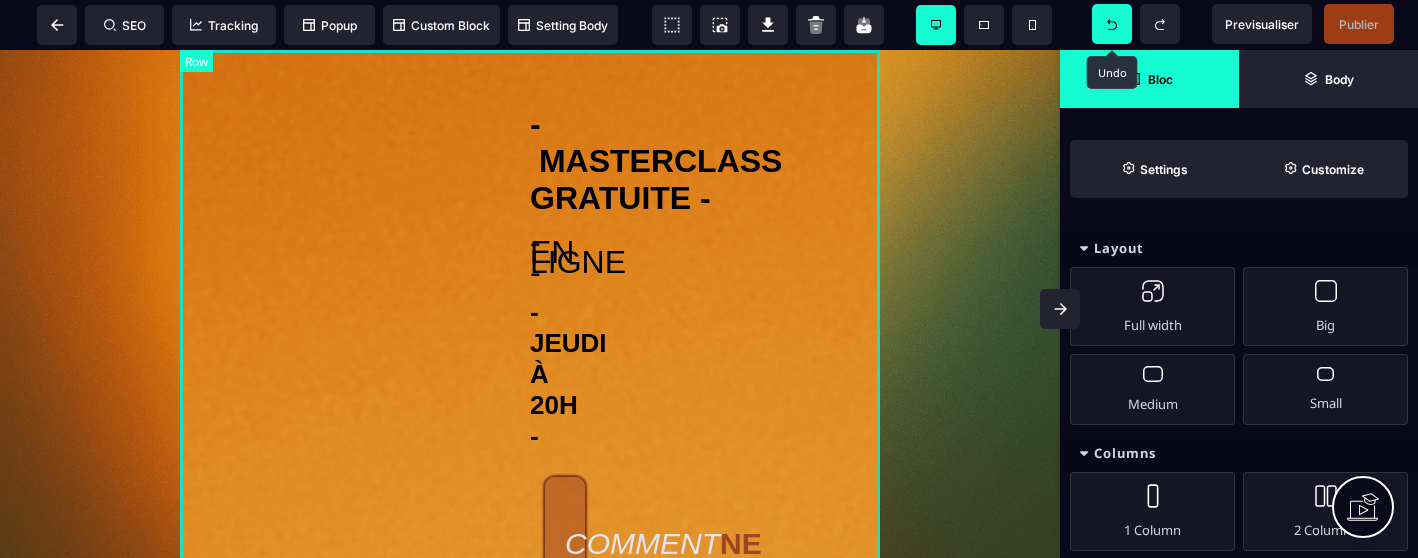 scroll, scrollTop: 0, scrollLeft: 0, axis: both 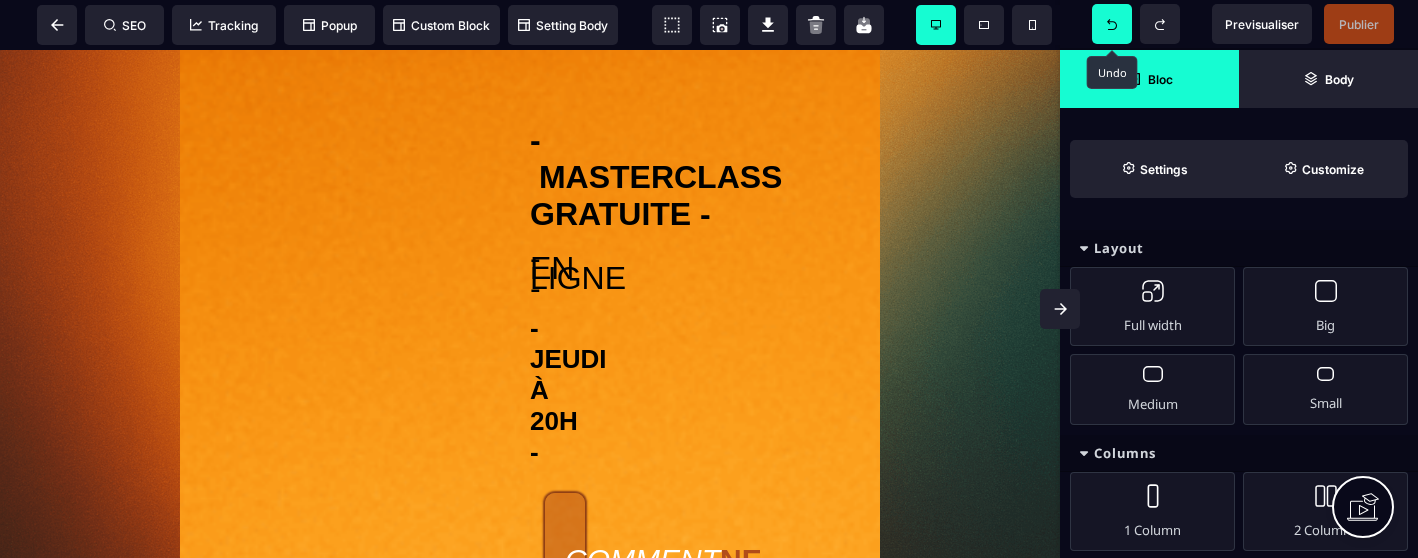 click 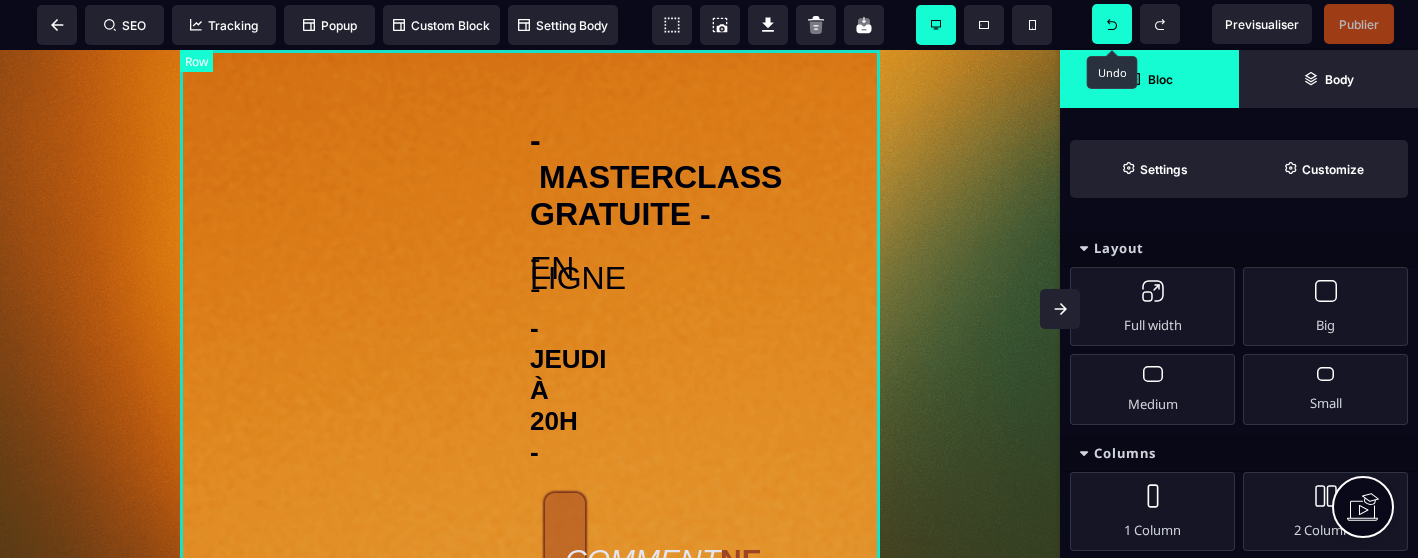 click on "- MASTERCLASS GRATUITE - - EN LIGNE - - JEUDI À 20H - COMMENT NE PAS SOMBRER QUAND ON SAUVE LES AUTRES ? LES 3 CLÉS CONCRÈTES POUR SURVIVREMENTALEMENT EN TANT QUE PROFESSIONNEL DE L'URGENCE, DU SOIN ET DE LA THÉRAPIE | EN 5 MINUTES PAR JOUR | SANS TRAHIR SES VALEURS | MÉTHODE INÉDITE | ACTIVEZ VOTRE ACCÈS GRATUIT ICI CONFÉRENCE INÉDITE OFFERTE DE 90 MINUTES" at bounding box center (530, 1668) 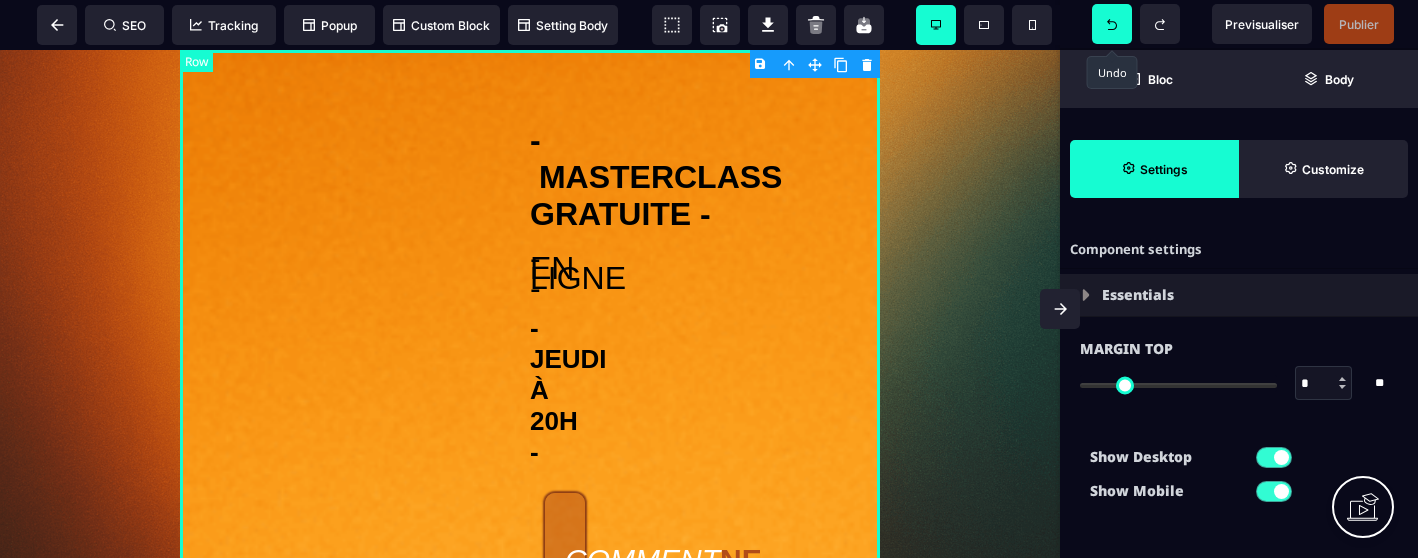 type on "*" 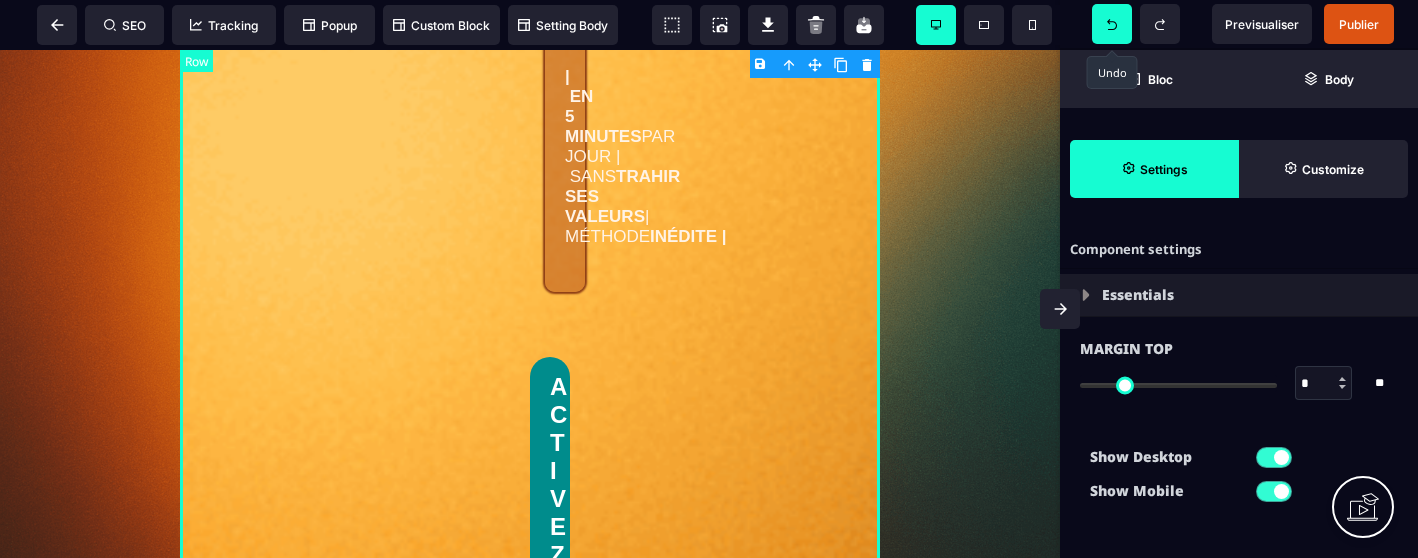 scroll, scrollTop: 1463, scrollLeft: 0, axis: vertical 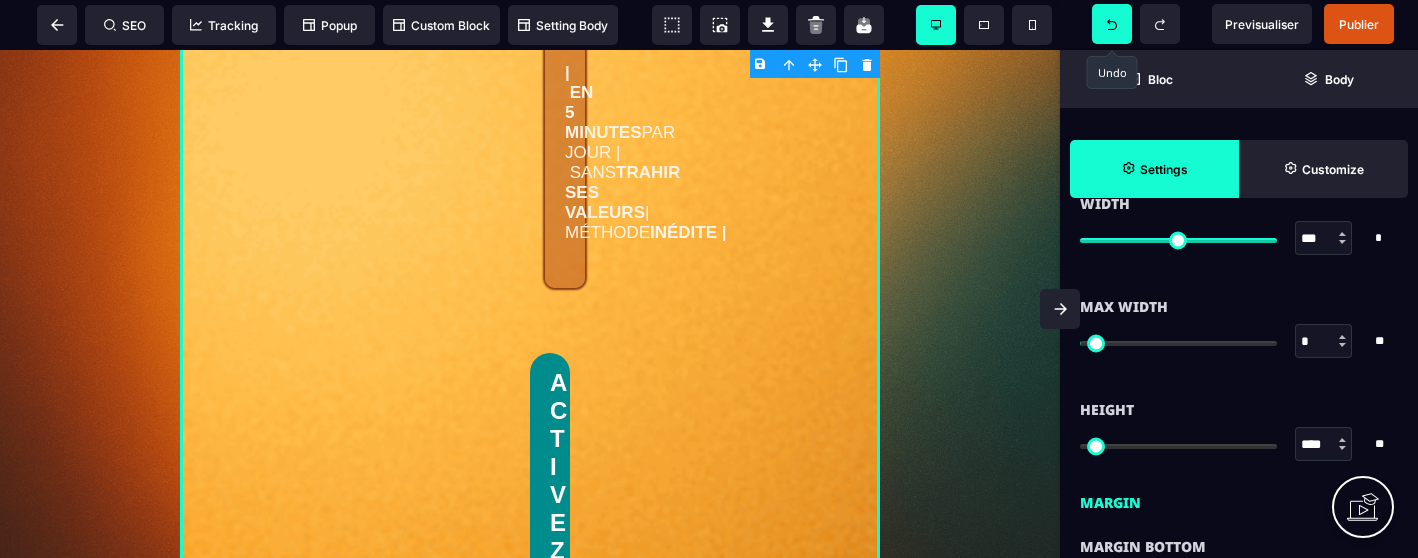 click at bounding box center [1343, 341] 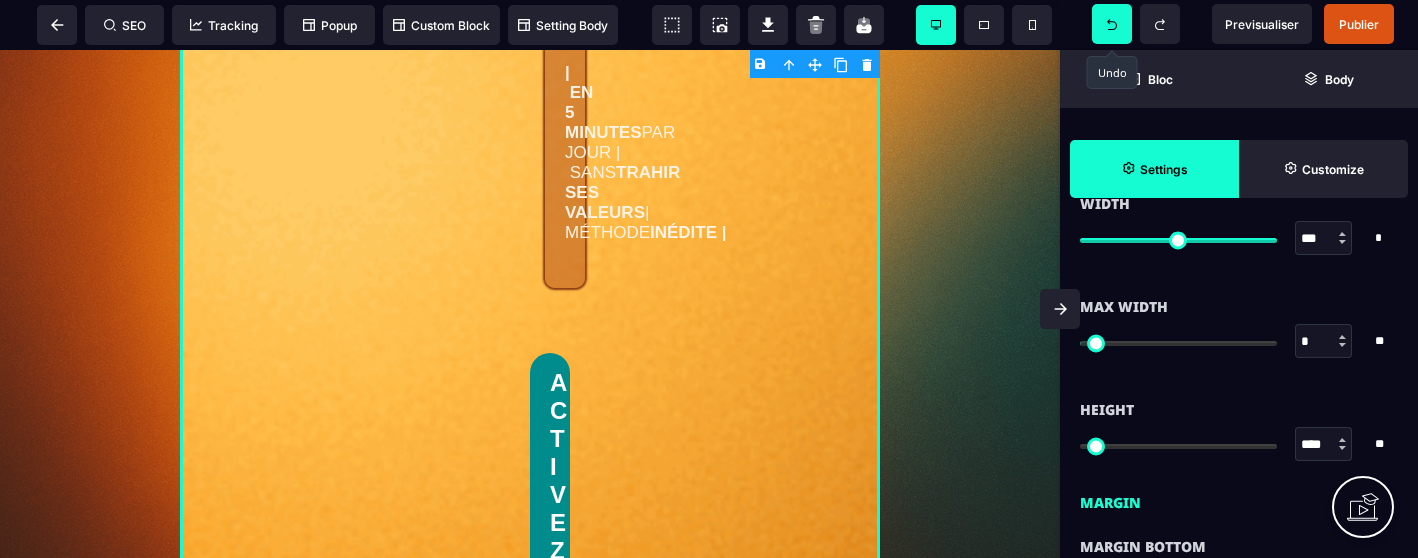 click at bounding box center [1342, 345] 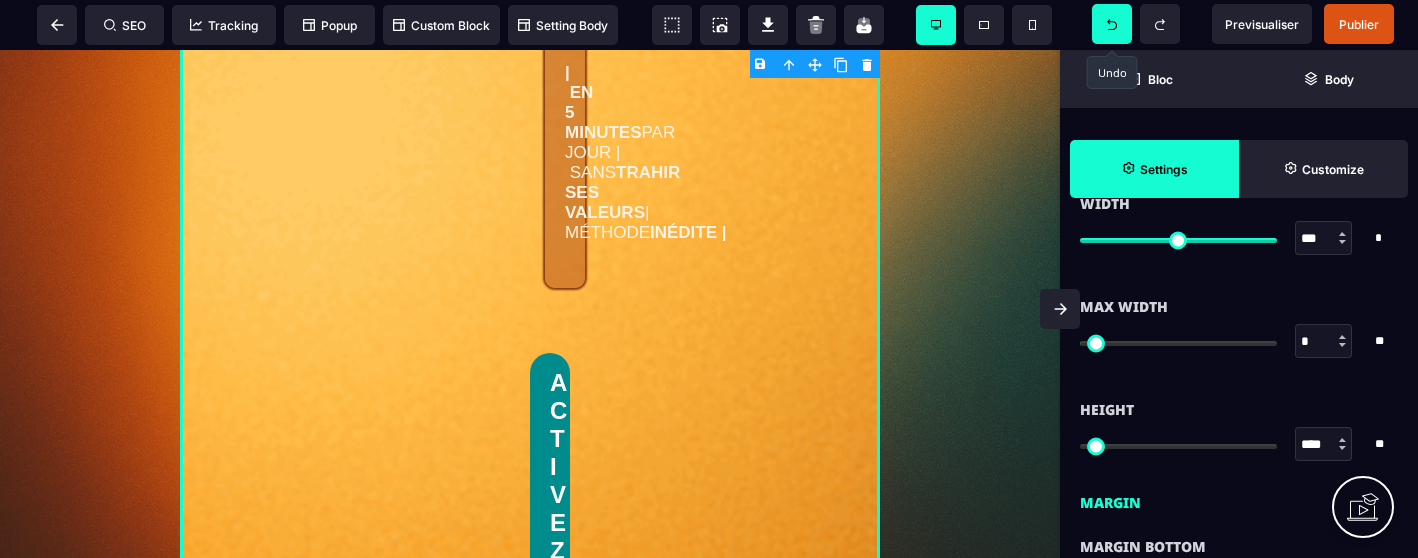 click at bounding box center (1342, 345) 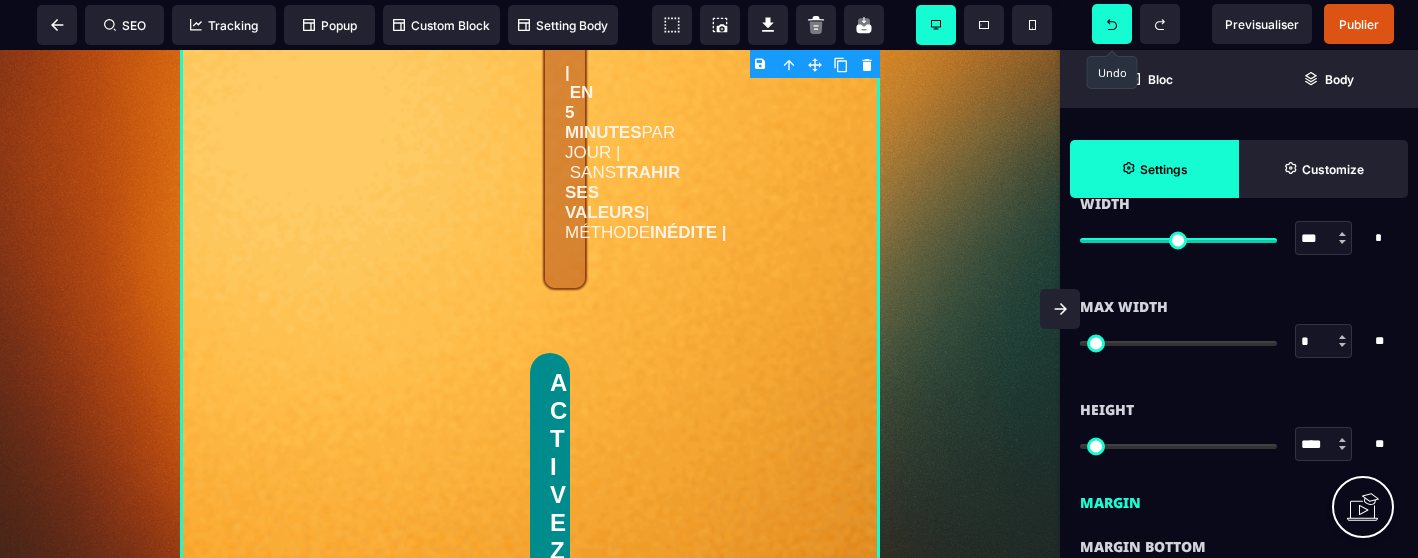 click at bounding box center (1342, 345) 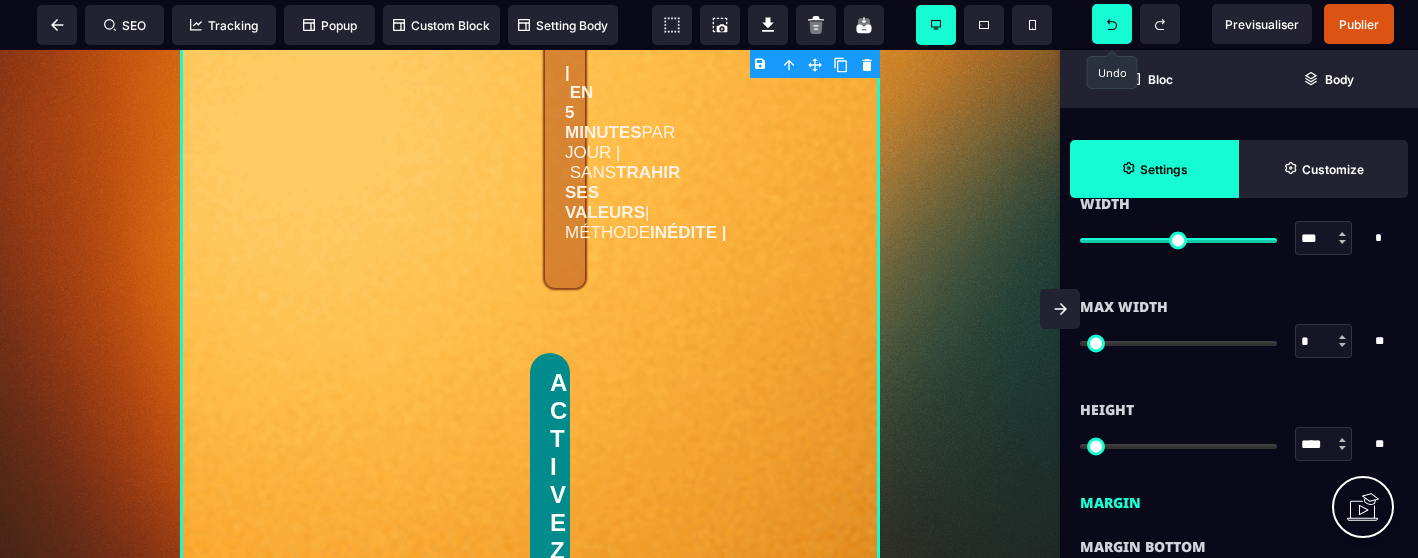 click at bounding box center (1342, 345) 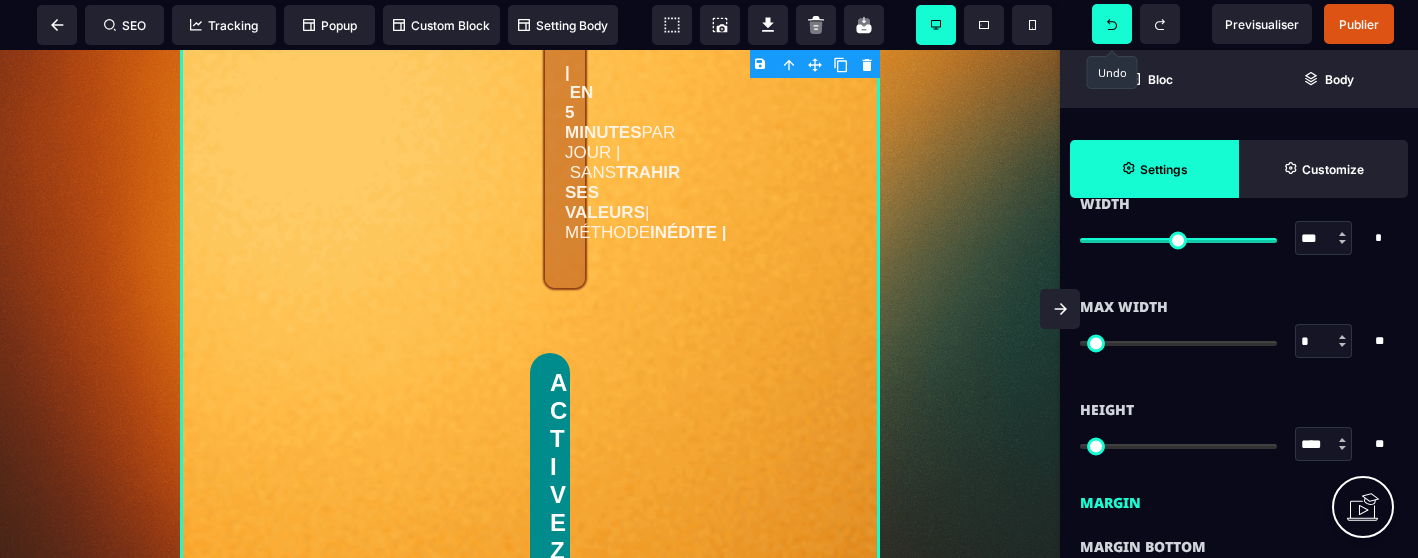 click on "*" at bounding box center (1324, 342) 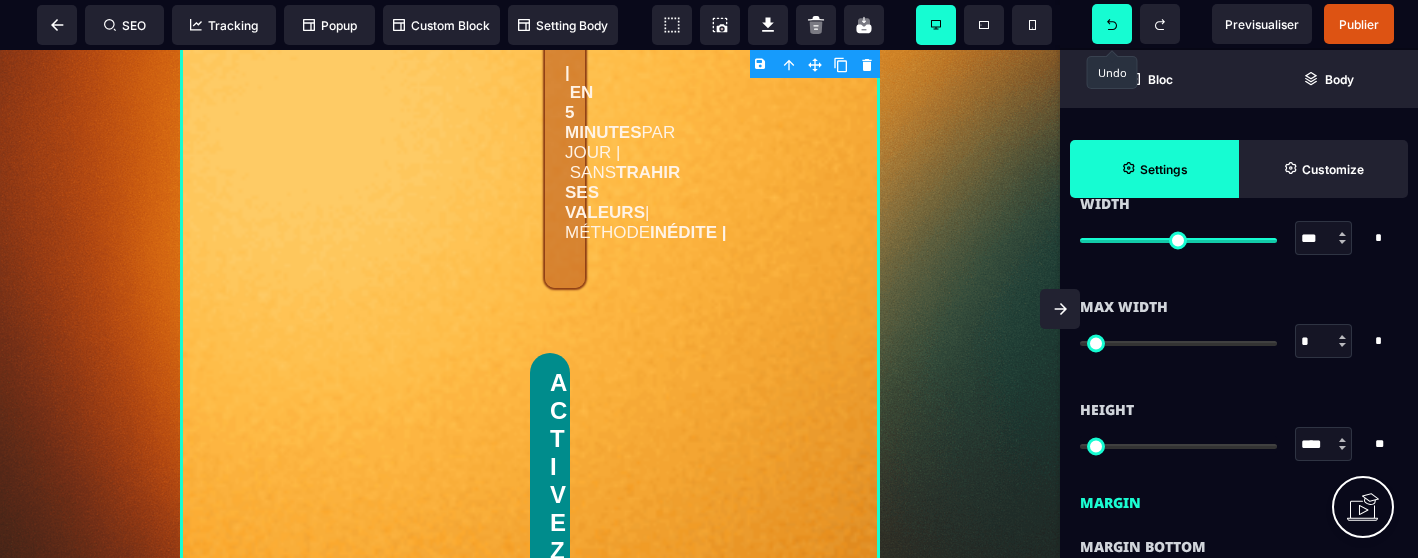 type on "***" 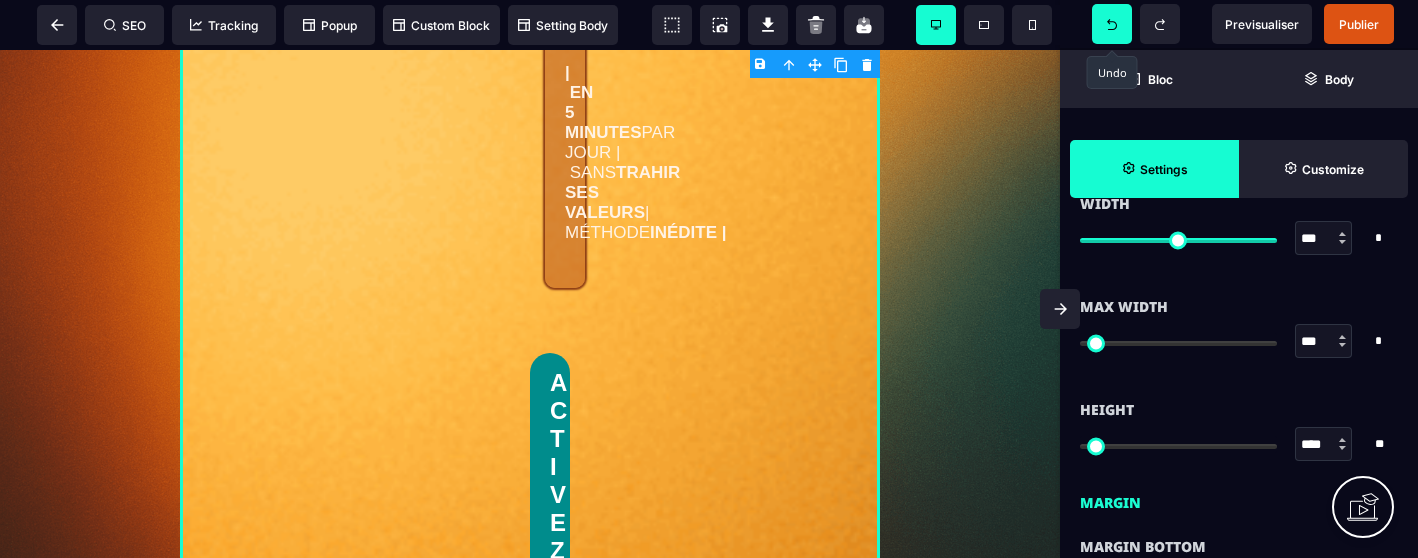 type on "***" 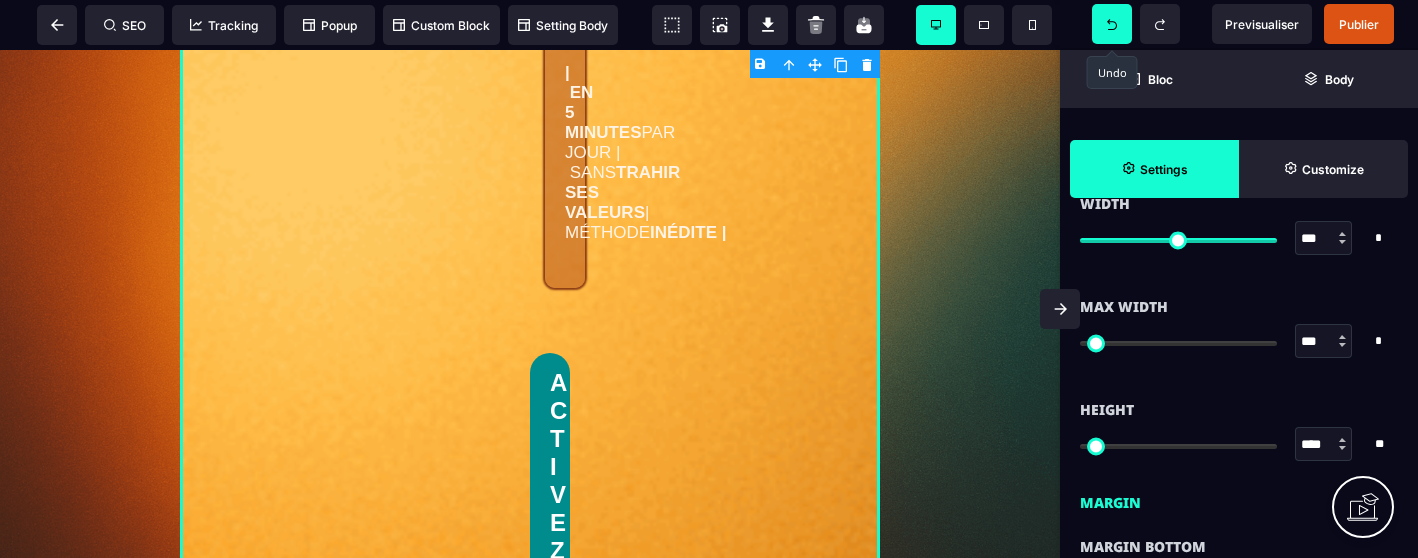 select on "*********" 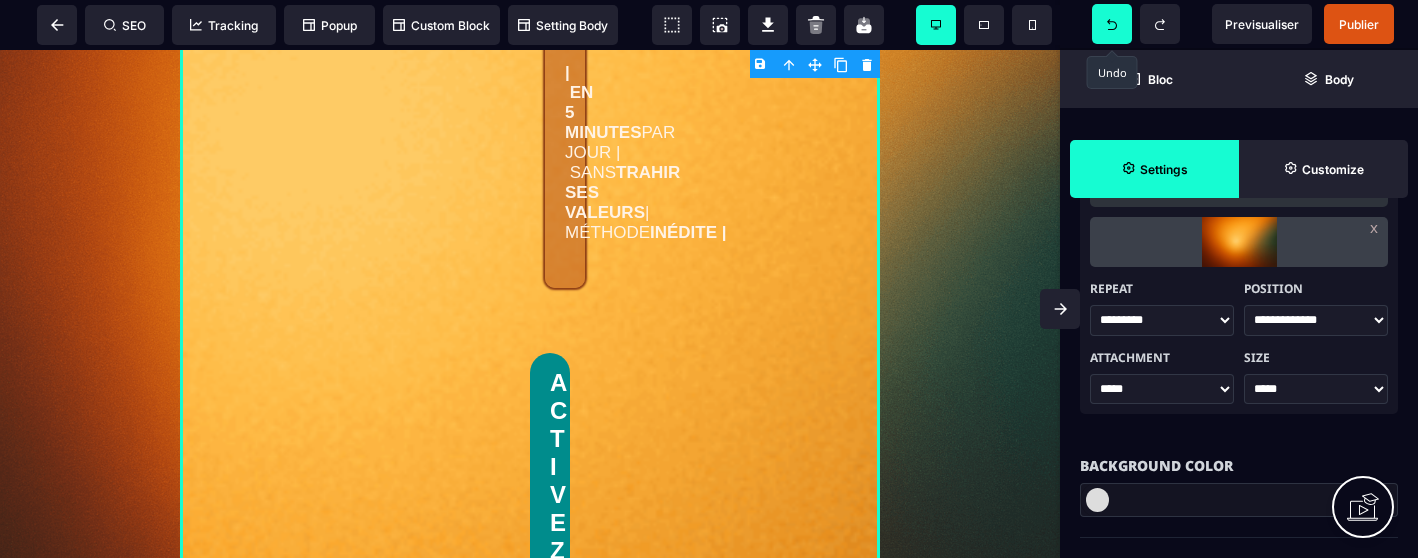scroll, scrollTop: 463, scrollLeft: 0, axis: vertical 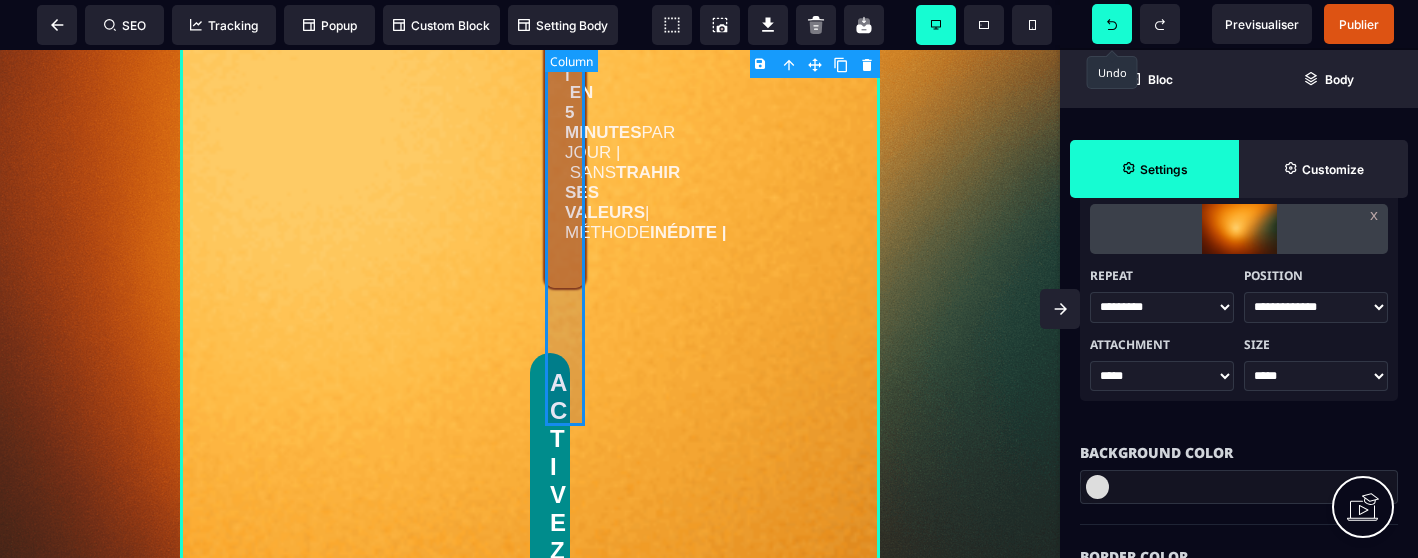 click on "COMMENT NE PAS SOMBRER QUAND ON SAUVE LES AUTRES ? LES 3 CLÉS CONCRÈTES POUR SURVIVREMENTALEMENT EN TANT QUE PROFESSIONNEL DE L'URGENCE, DU SOIN ET DE LA THÉRAPIE | EN 5 MINUTES PAR JOUR | SANS TRAHIR SES VALEURS | MÉTHODE INÉDITE |" at bounding box center [565, -341] 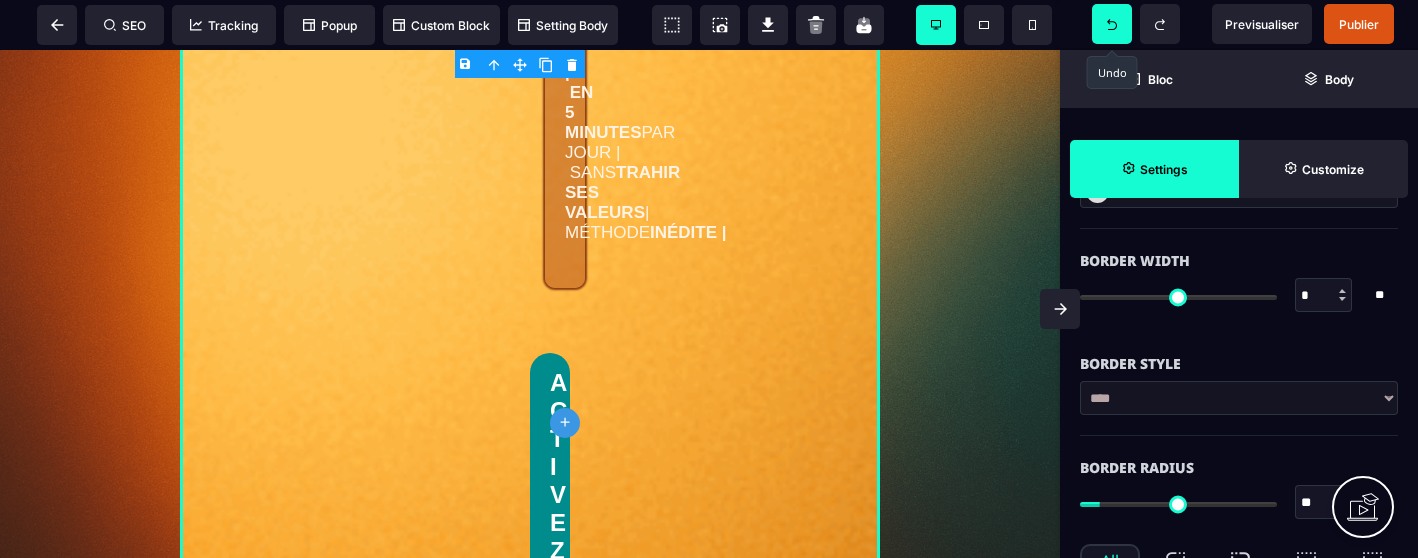 type on "*" 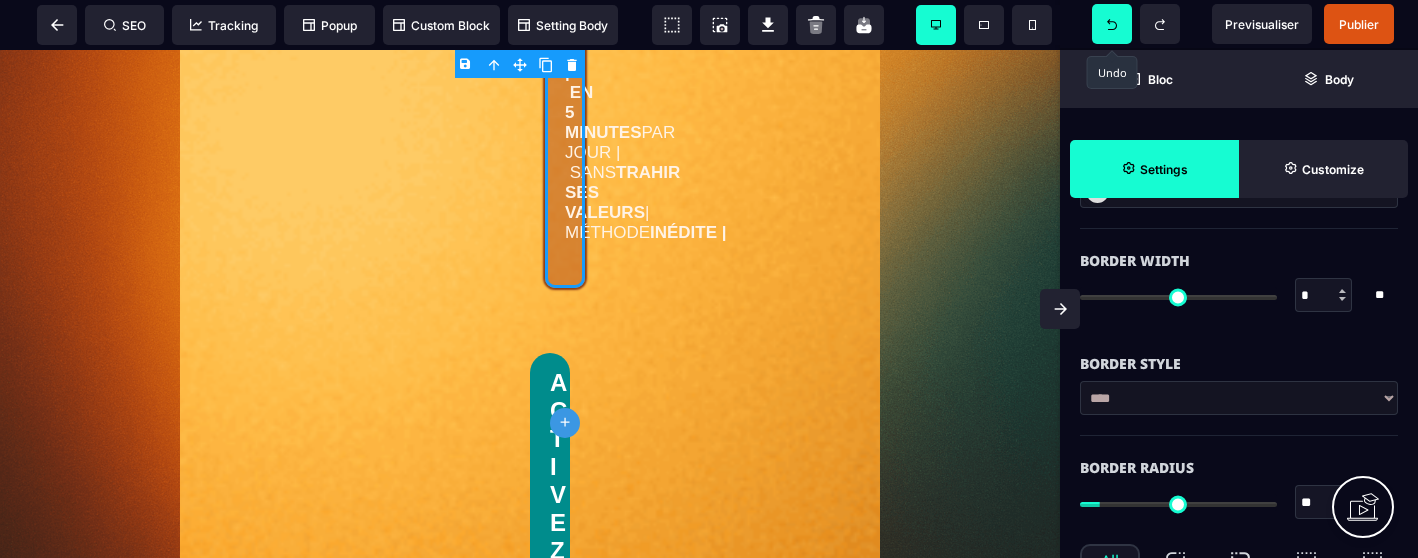 scroll, scrollTop: 0, scrollLeft: 0, axis: both 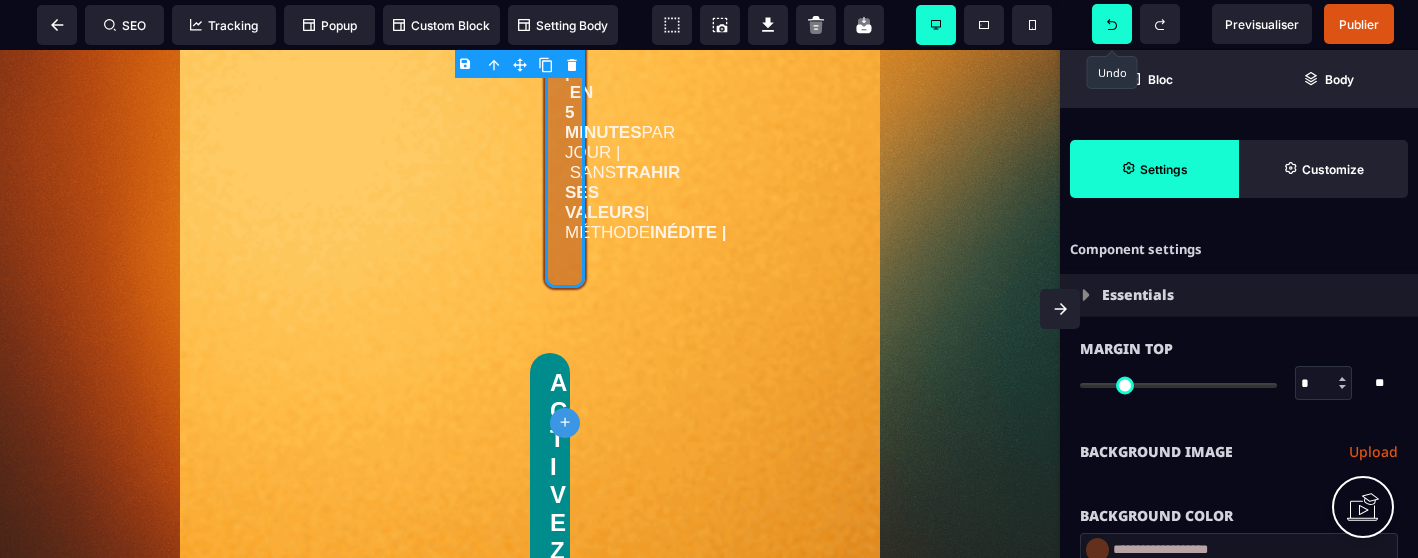 select on "**" 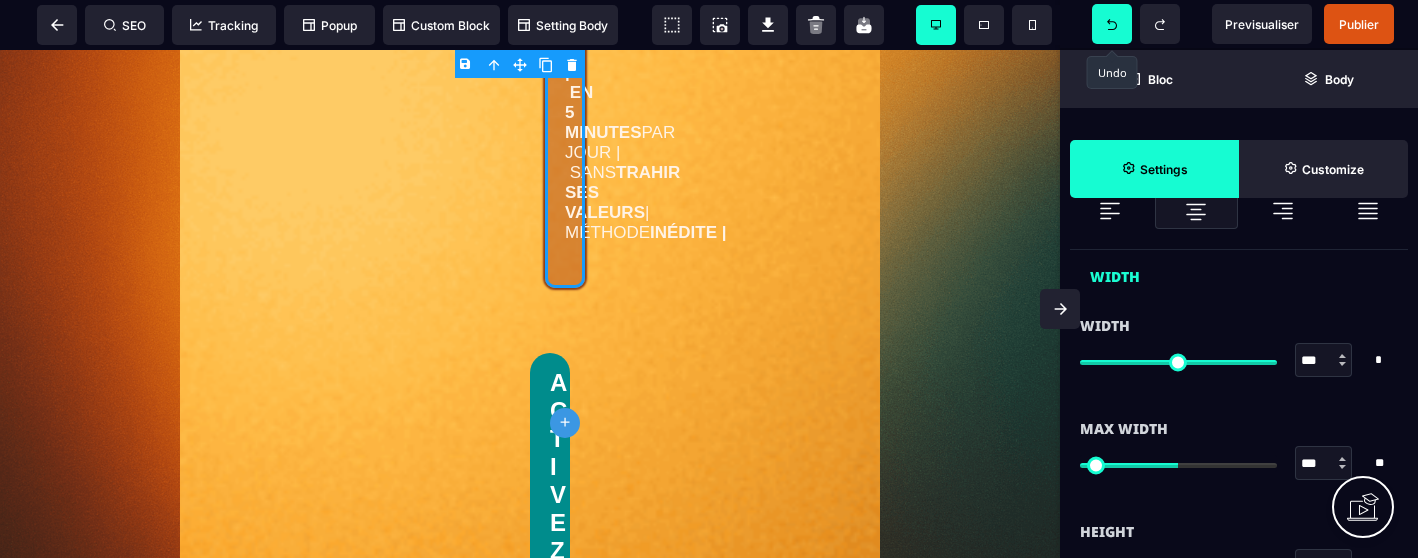 scroll, scrollTop: 1063, scrollLeft: 0, axis: vertical 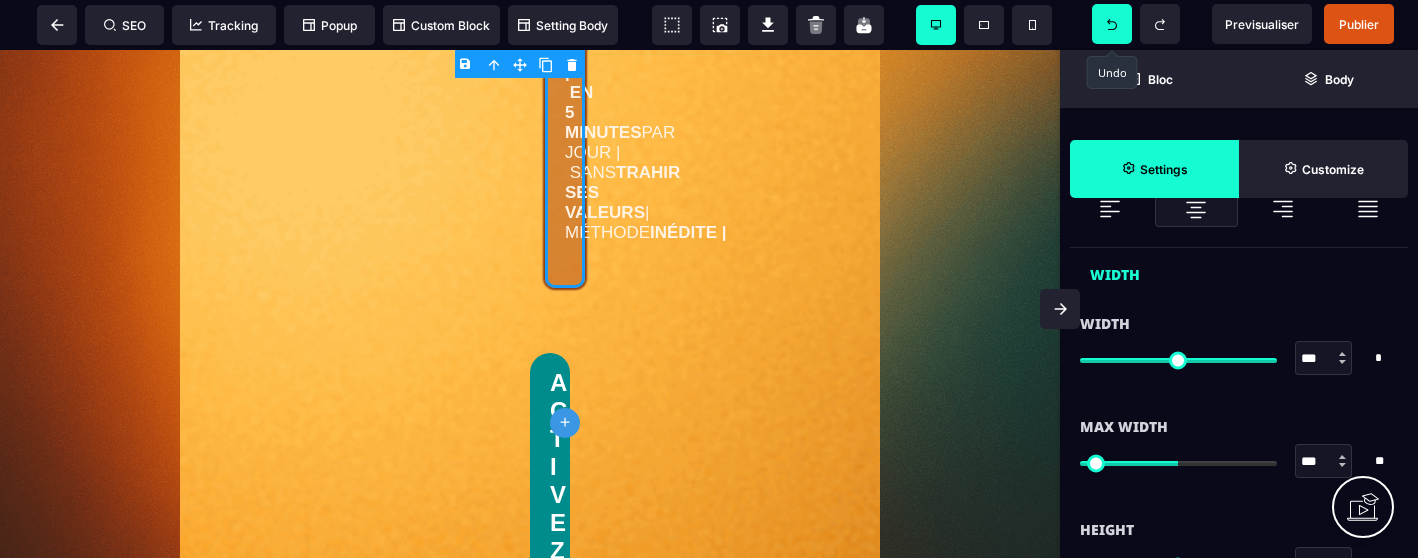 type on "***" 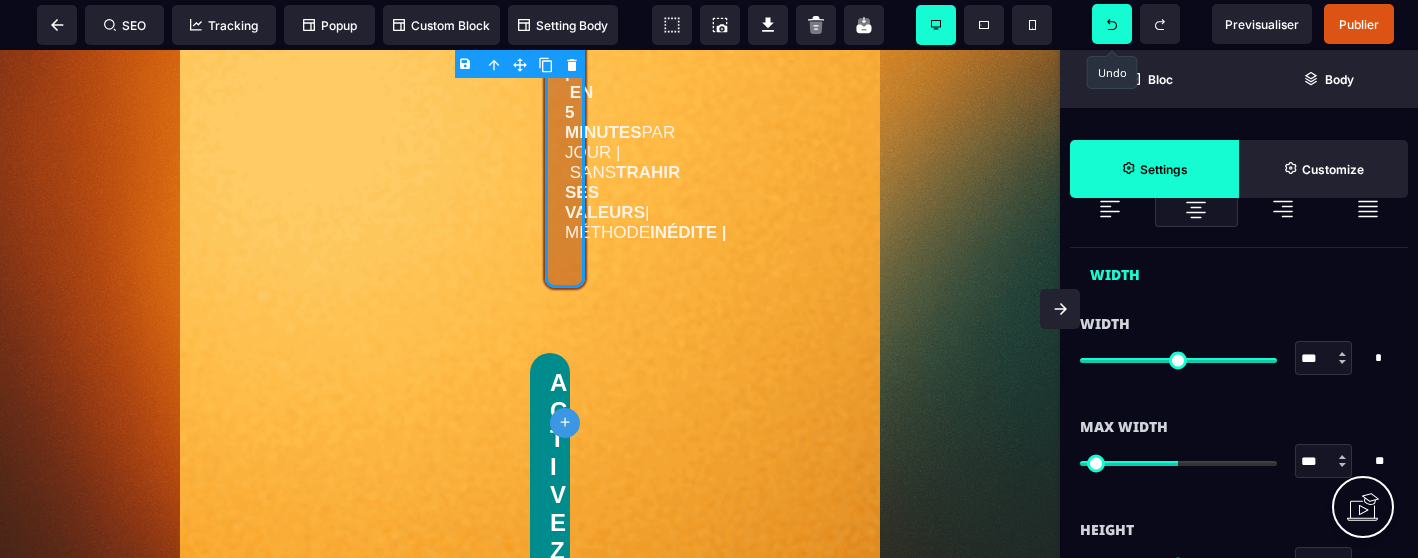 drag, startPoint x: 1177, startPoint y: 466, endPoint x: 1088, endPoint y: 468, distance: 89.02247 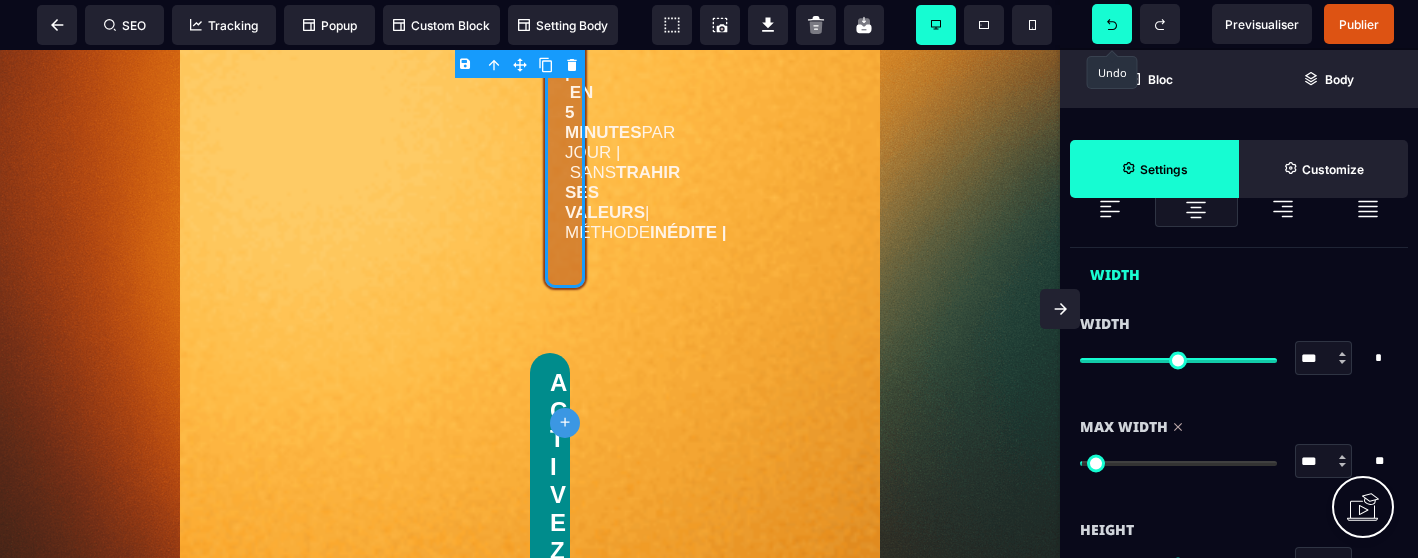 type on "**" 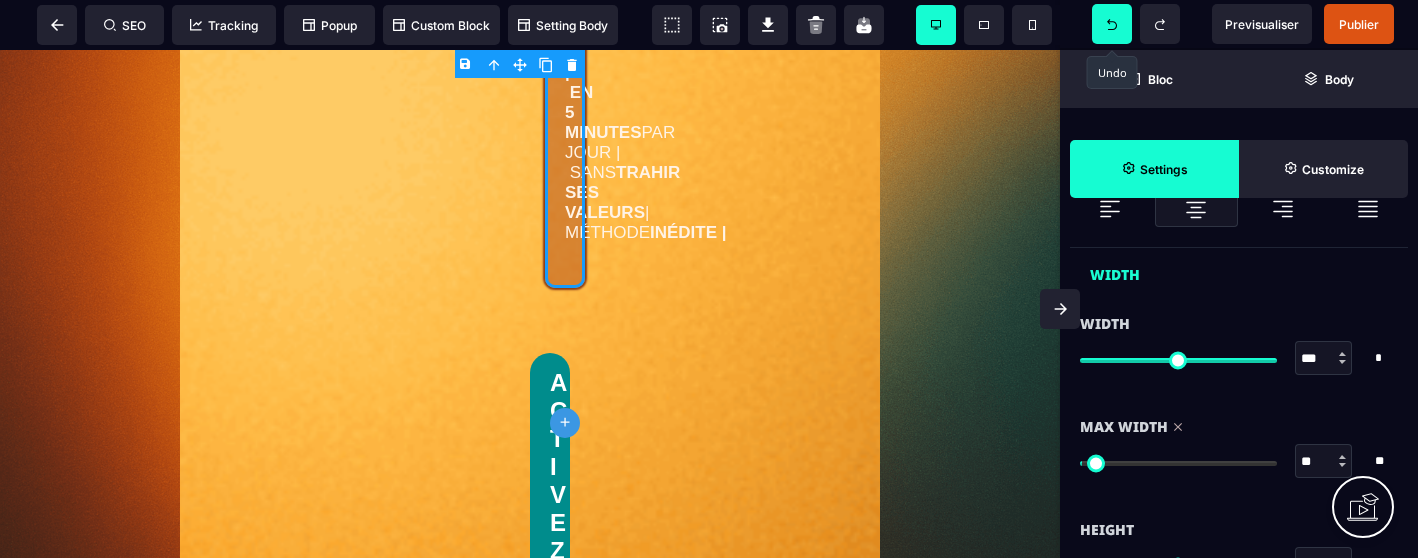 type on "**" 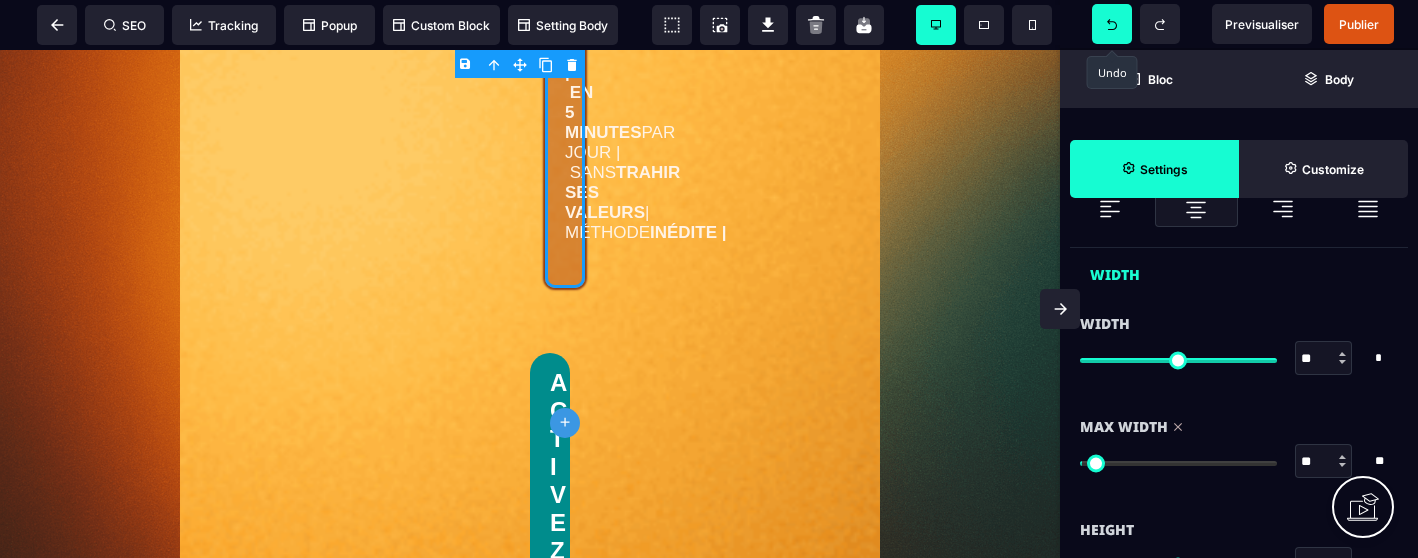 type on "**" 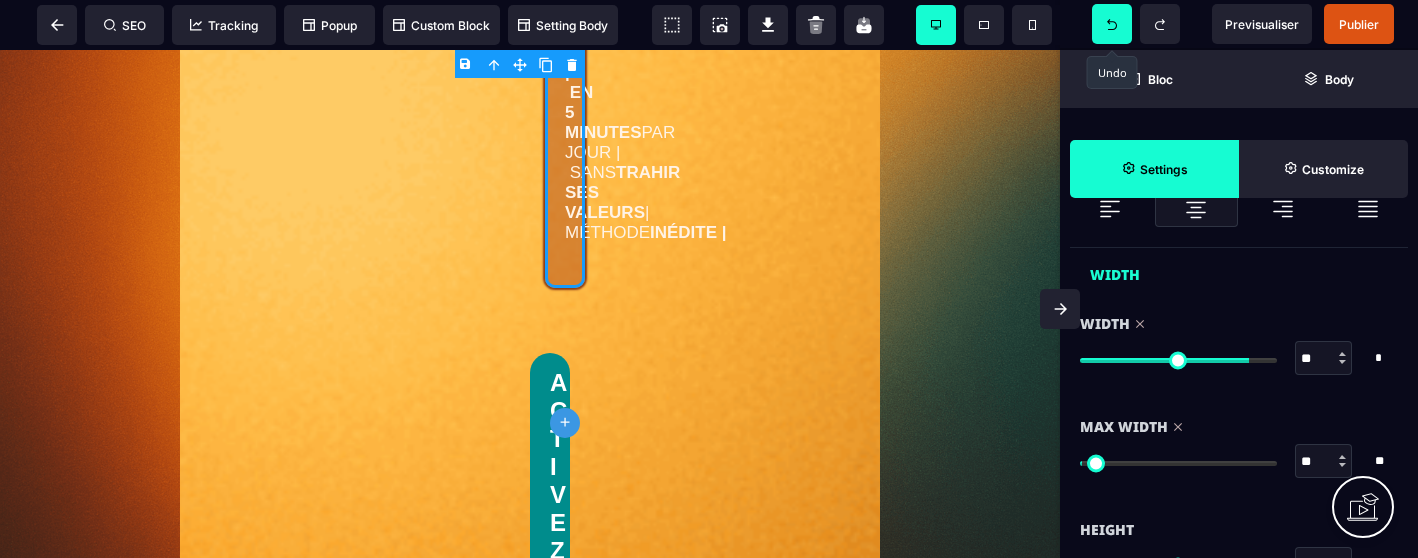 type on "**" 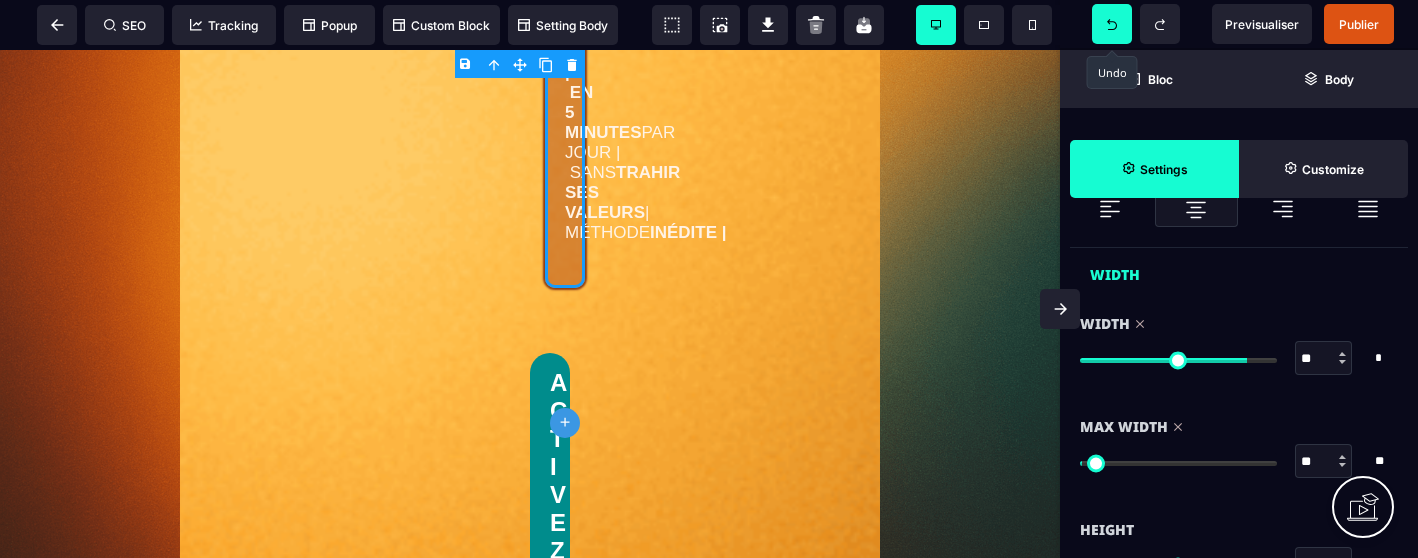 drag, startPoint x: 1263, startPoint y: 365, endPoint x: 1240, endPoint y: 365, distance: 23 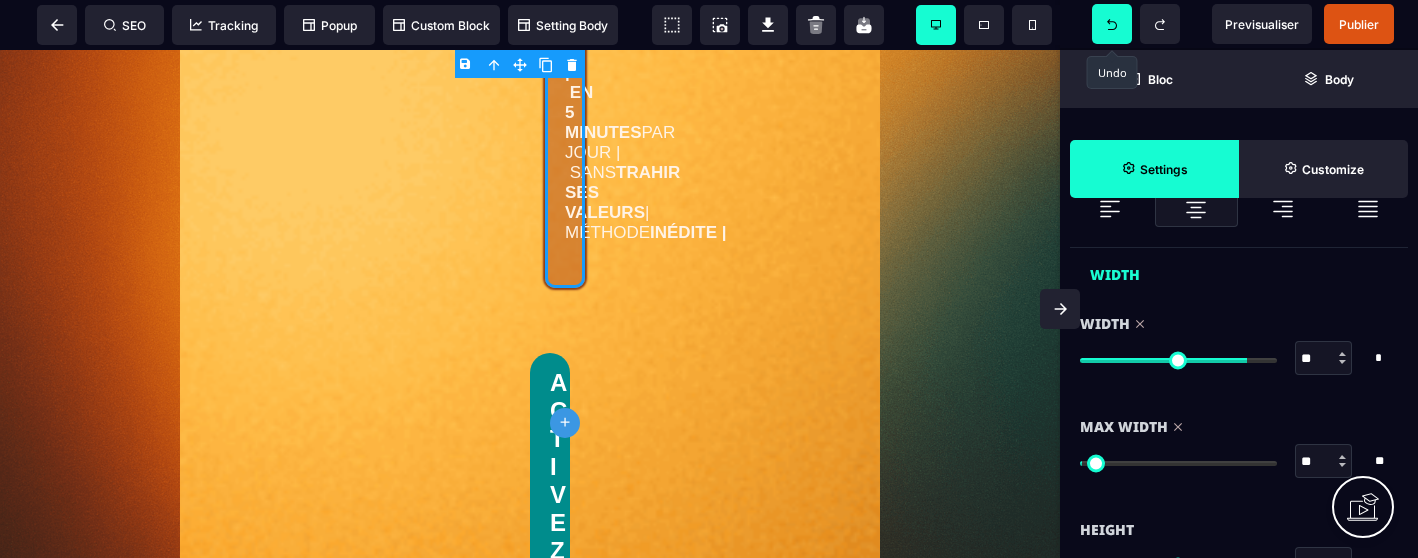 type on "**" 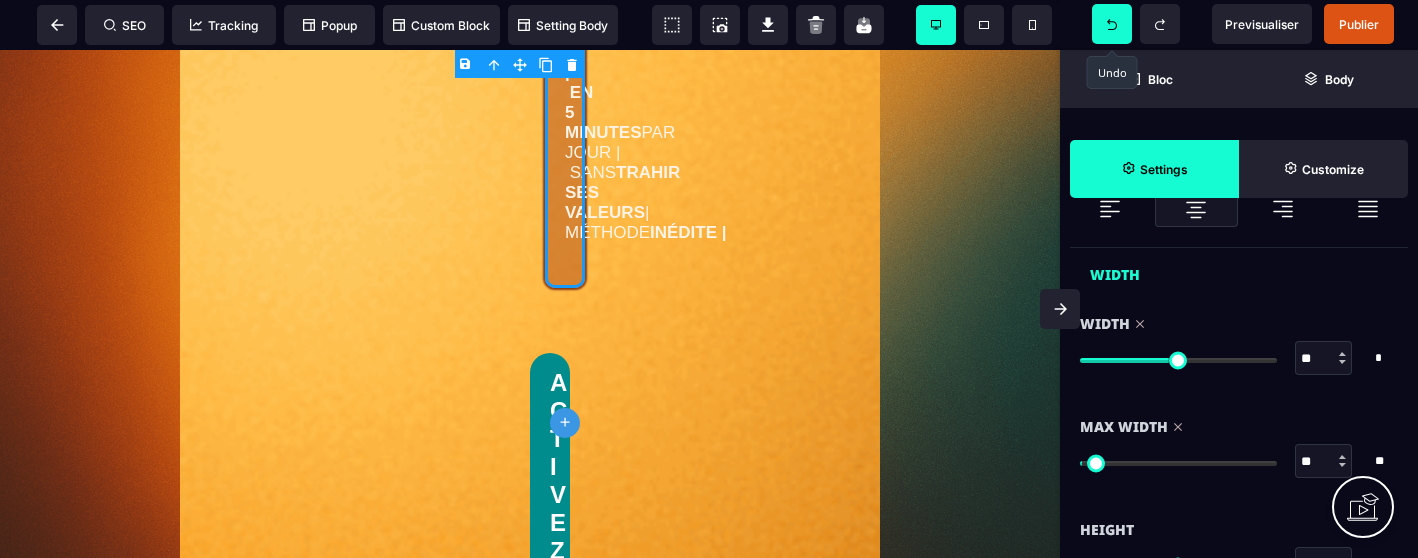 type on "**" 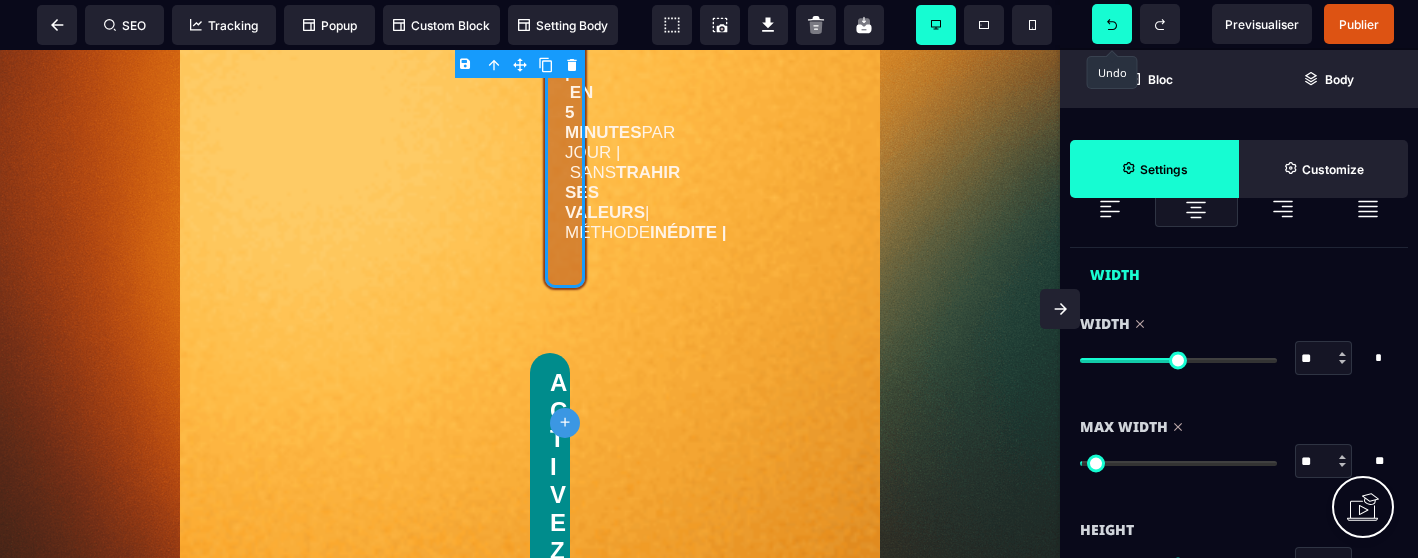 type on "**" 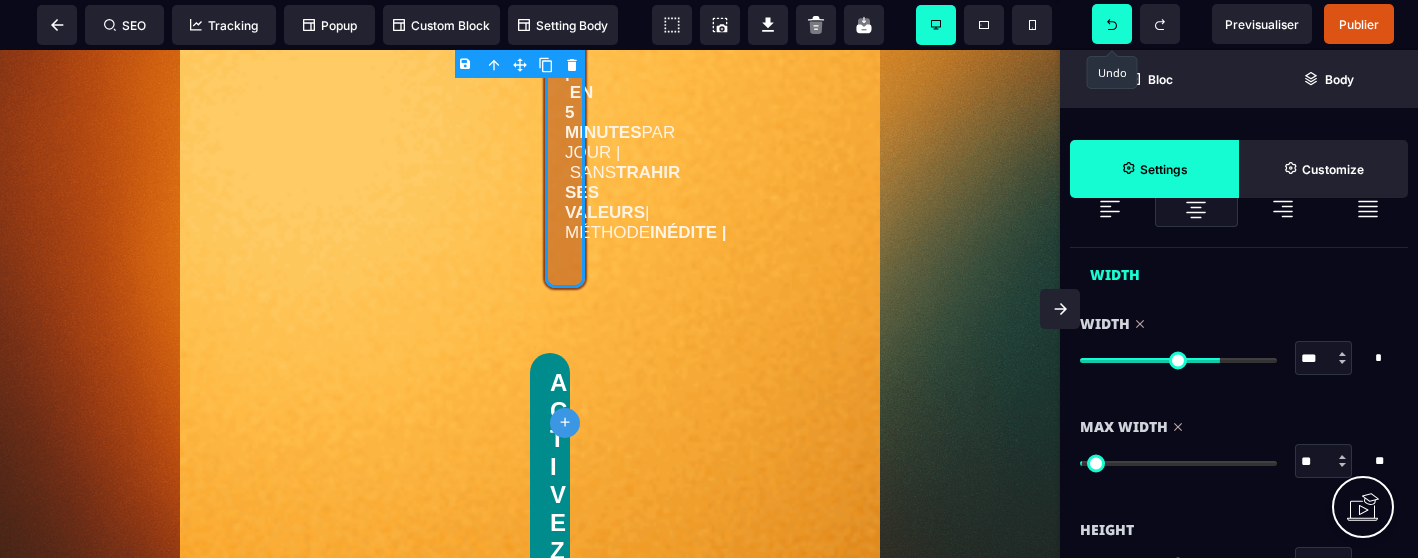 type on "***" 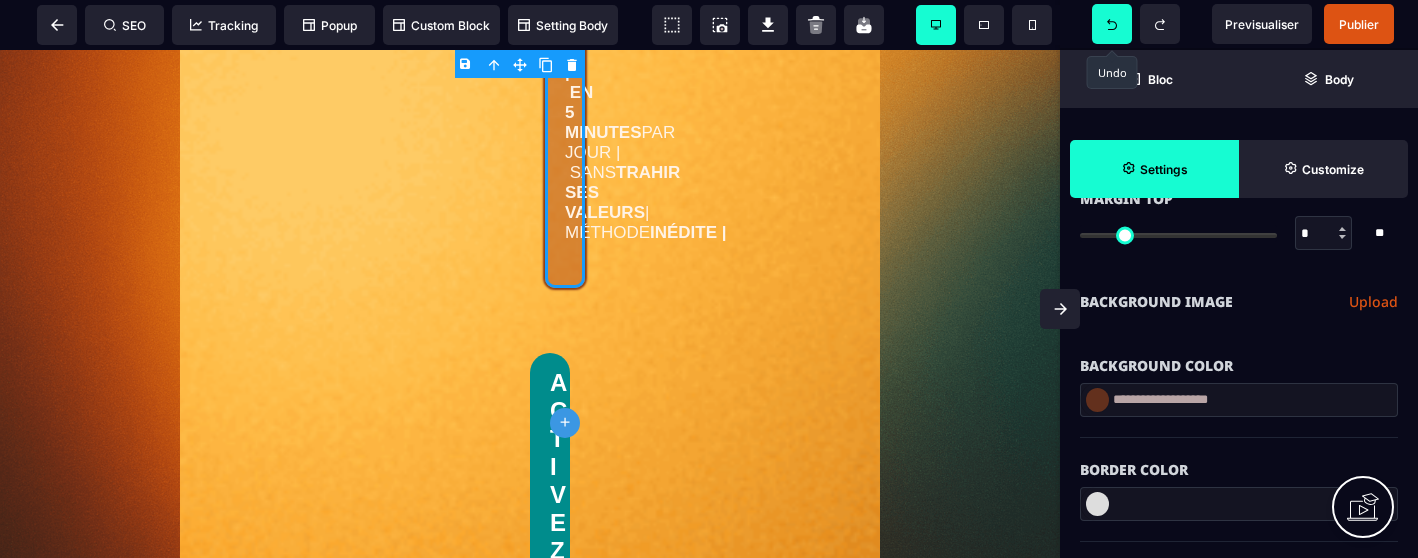 scroll, scrollTop: 0, scrollLeft: 0, axis: both 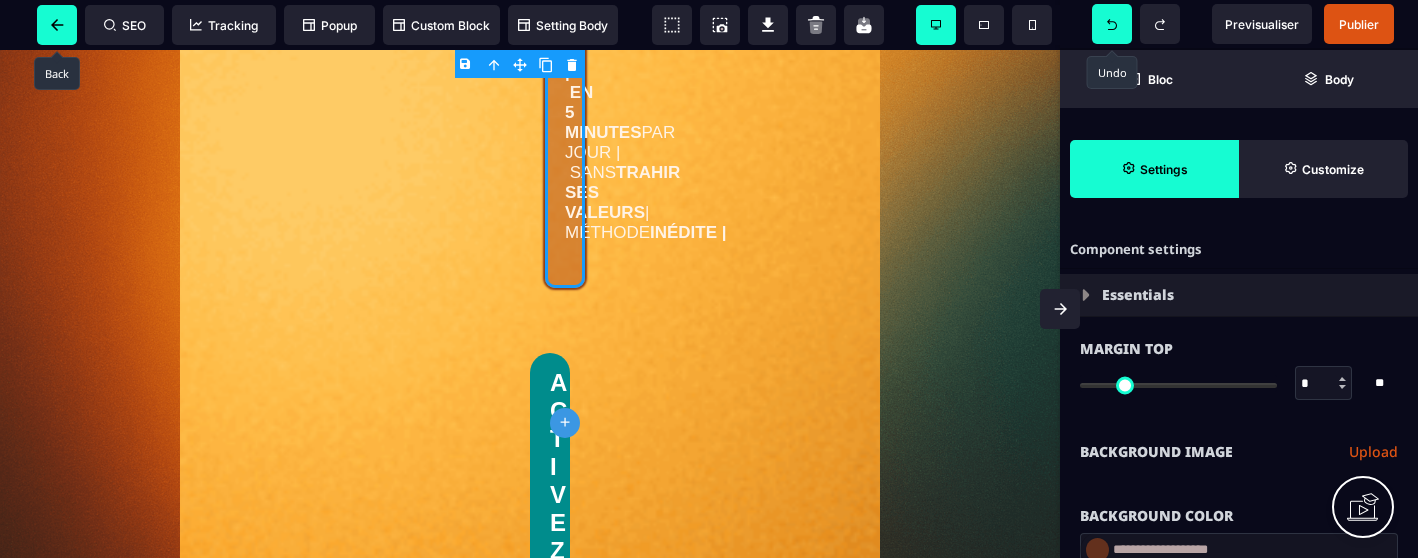 click 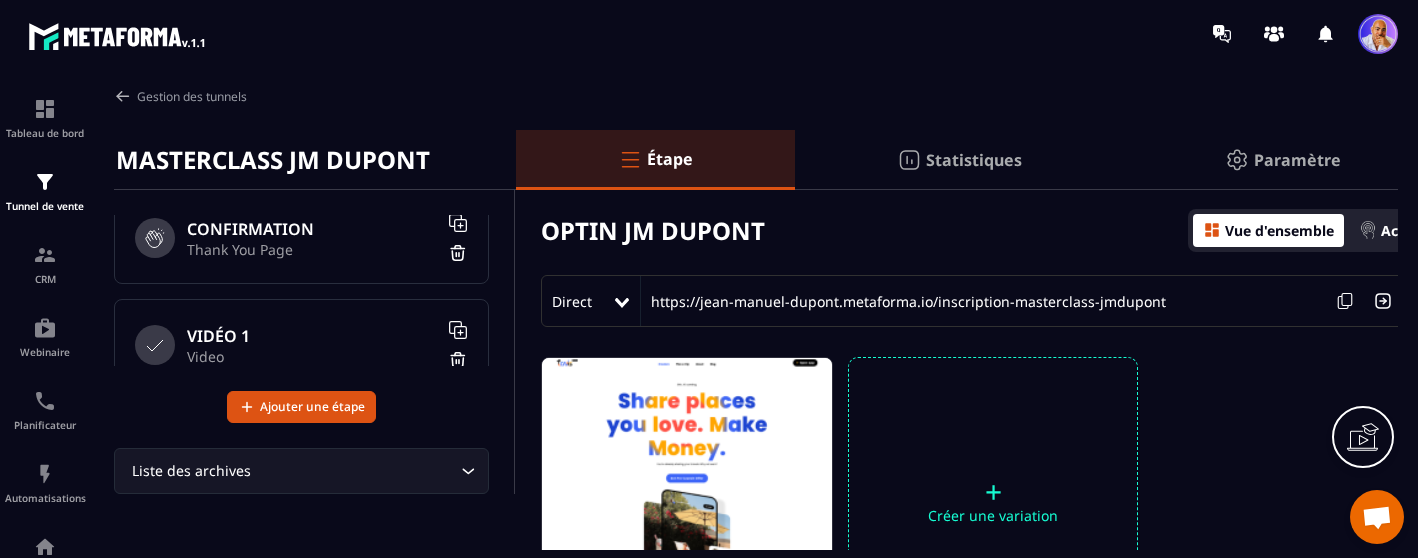scroll, scrollTop: 135, scrollLeft: 0, axis: vertical 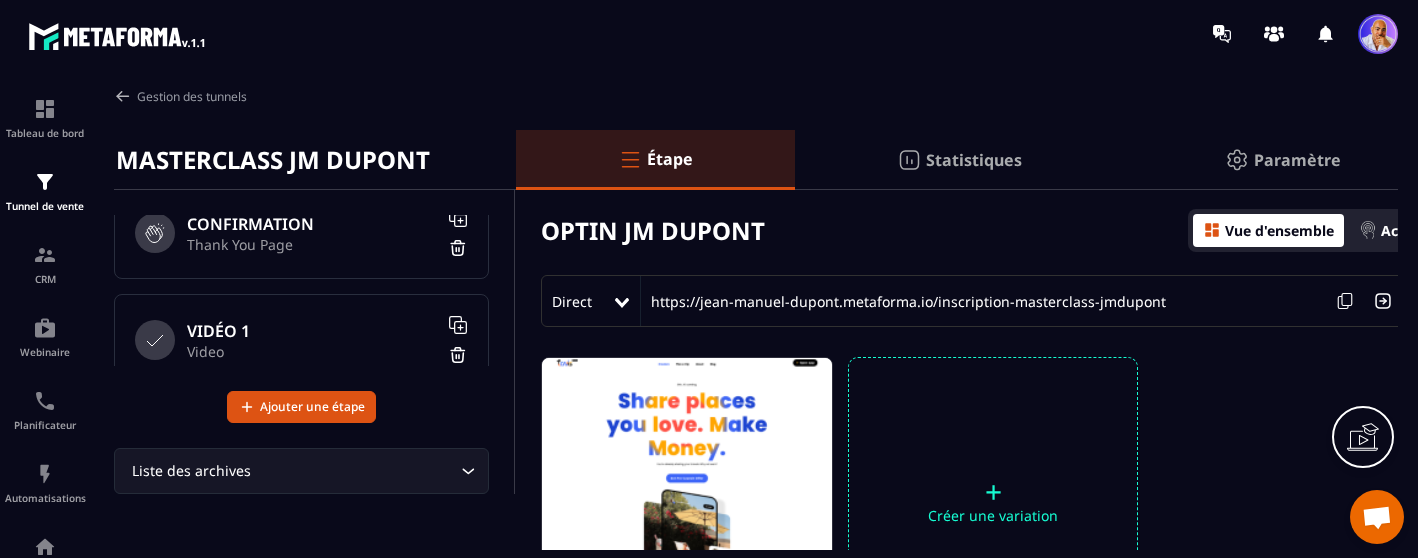 click 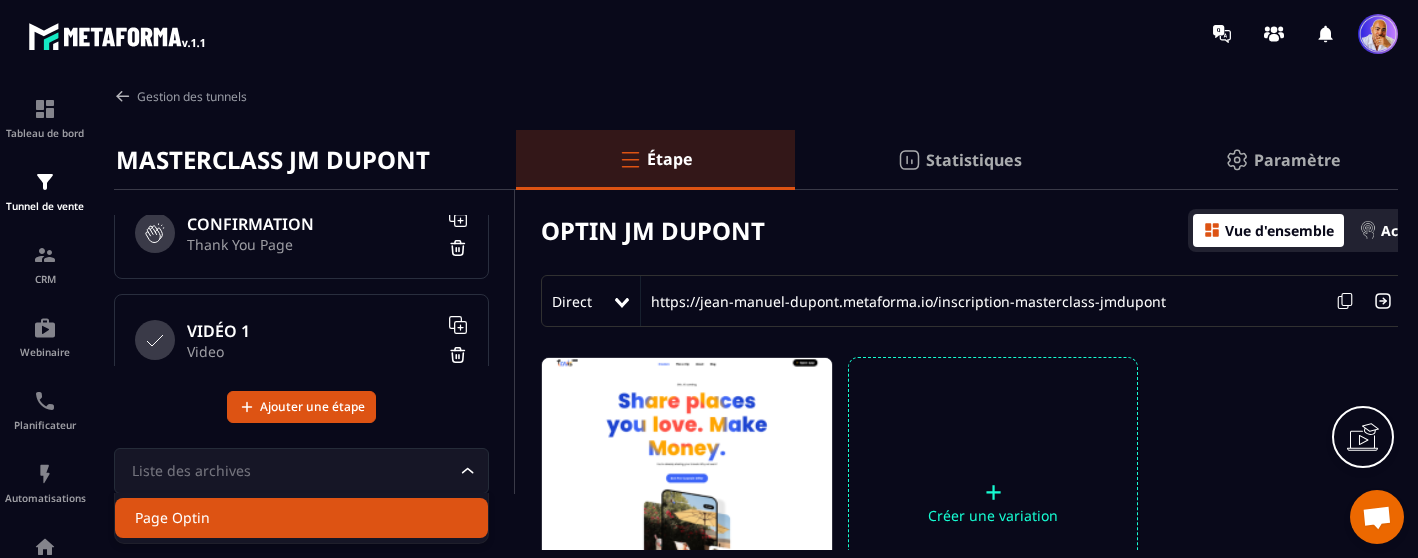 click on "Page Optin" 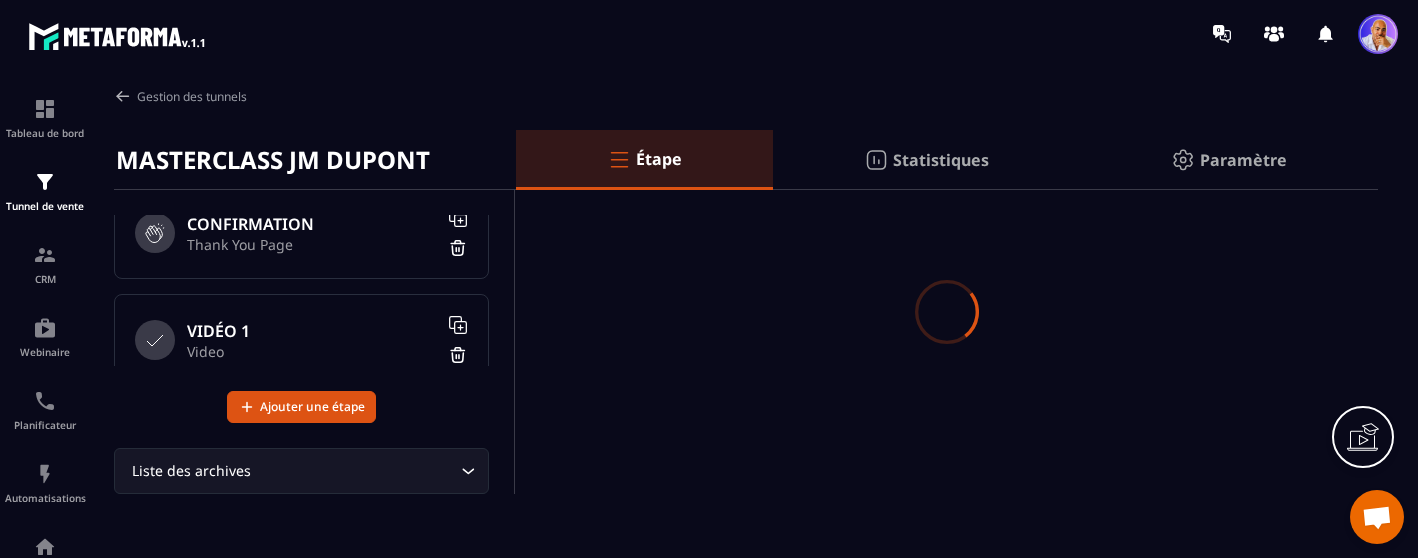 scroll, scrollTop: 242, scrollLeft: 0, axis: vertical 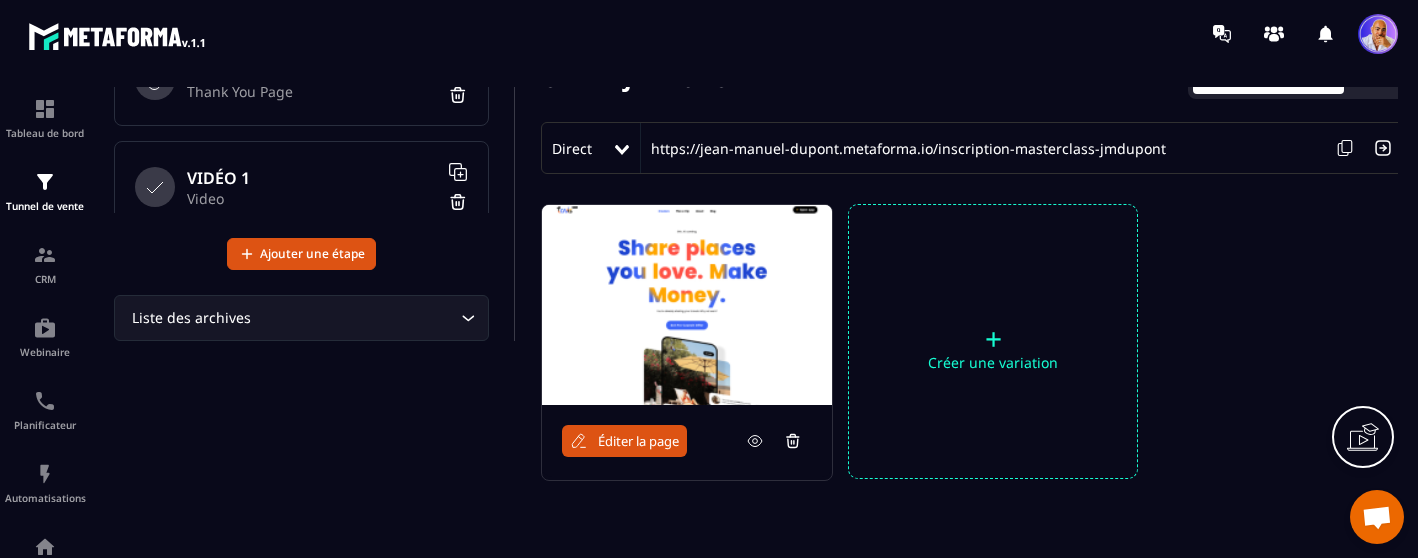 click on "Éditer la page" at bounding box center [638, 441] 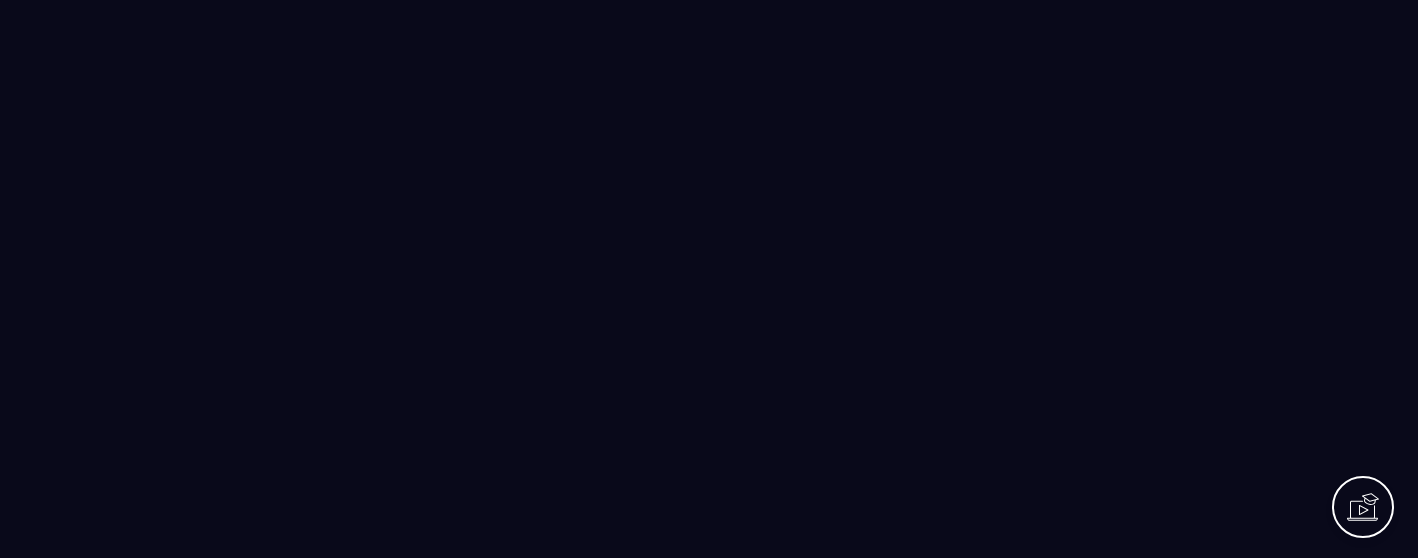 scroll, scrollTop: 0, scrollLeft: 0, axis: both 